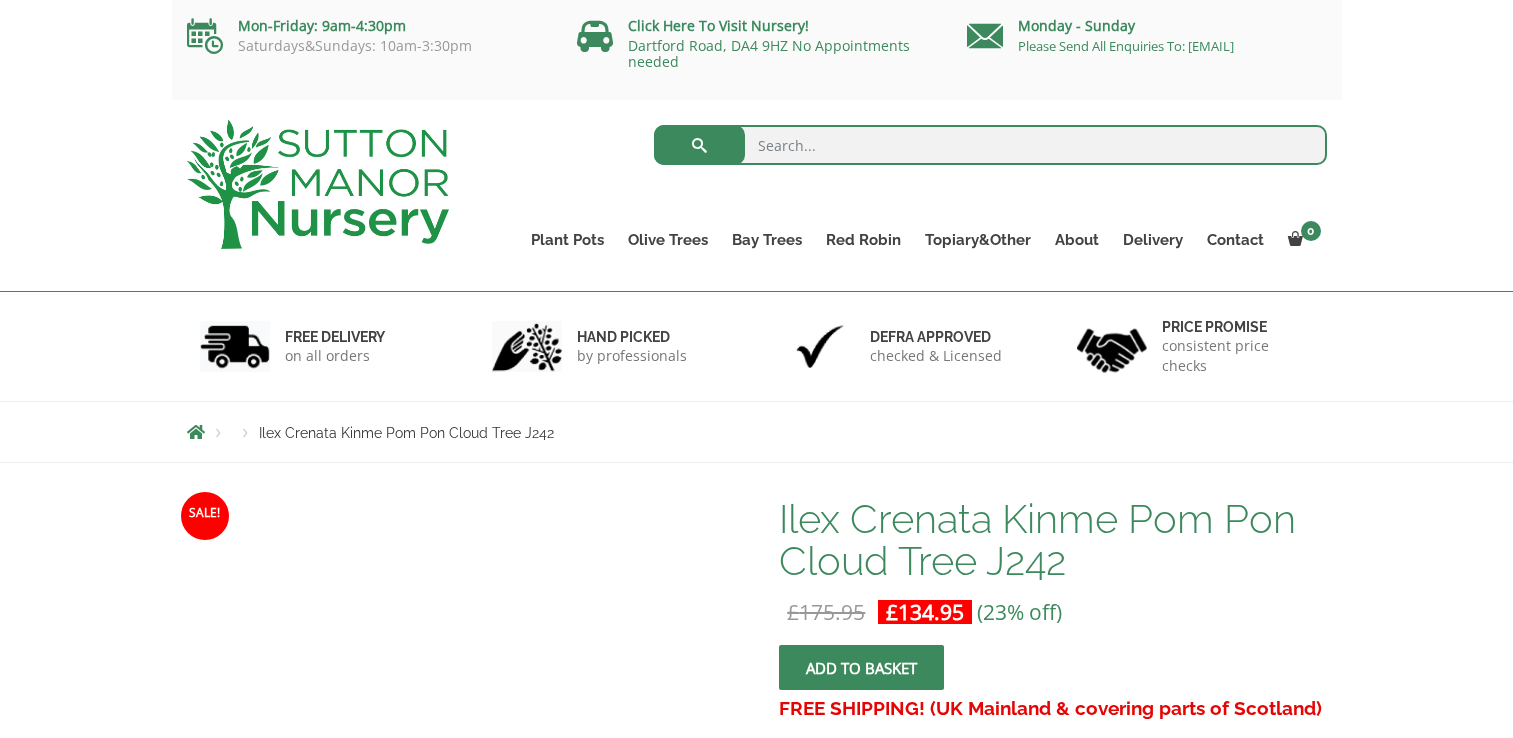 scroll, scrollTop: 0, scrollLeft: 0, axis: both 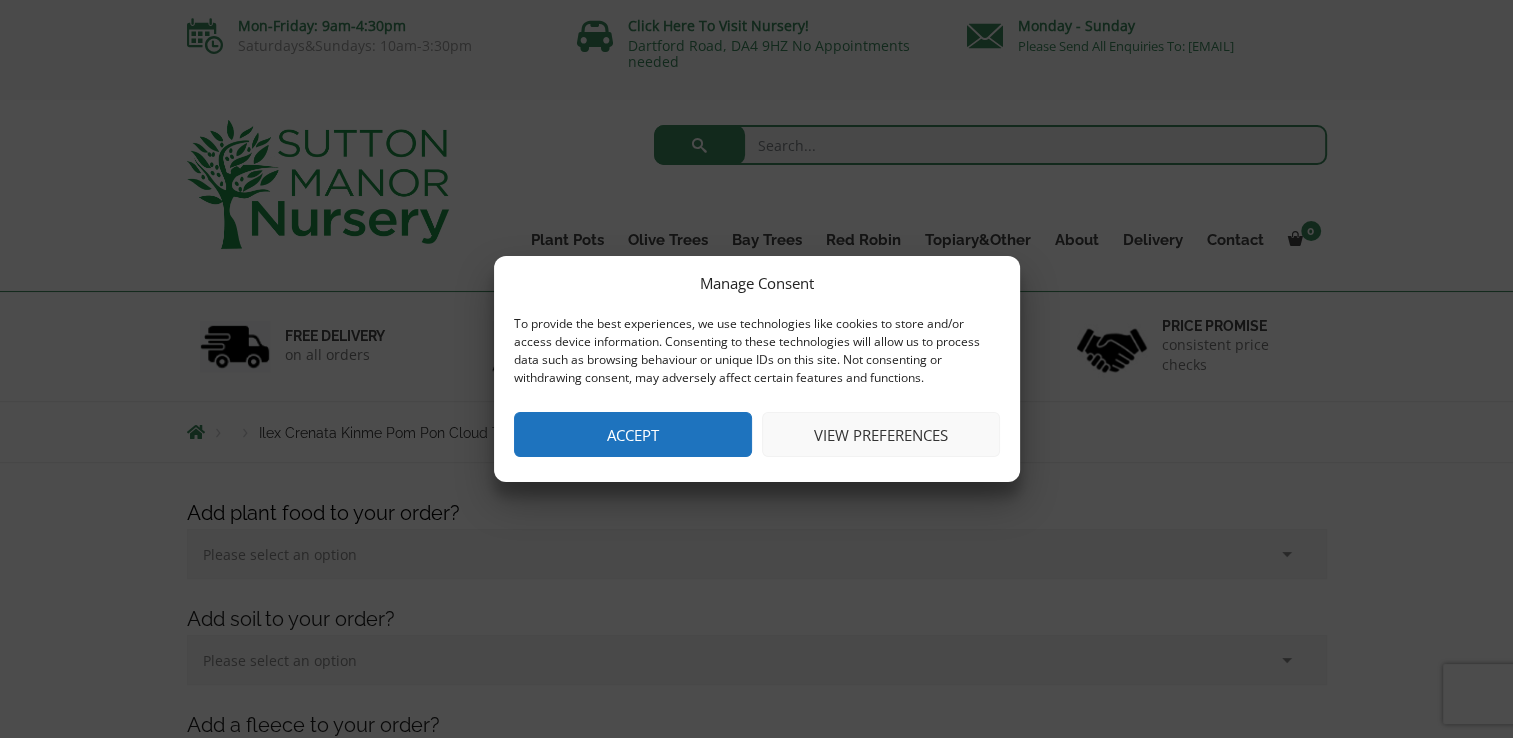 click on "Accept" at bounding box center [633, 434] 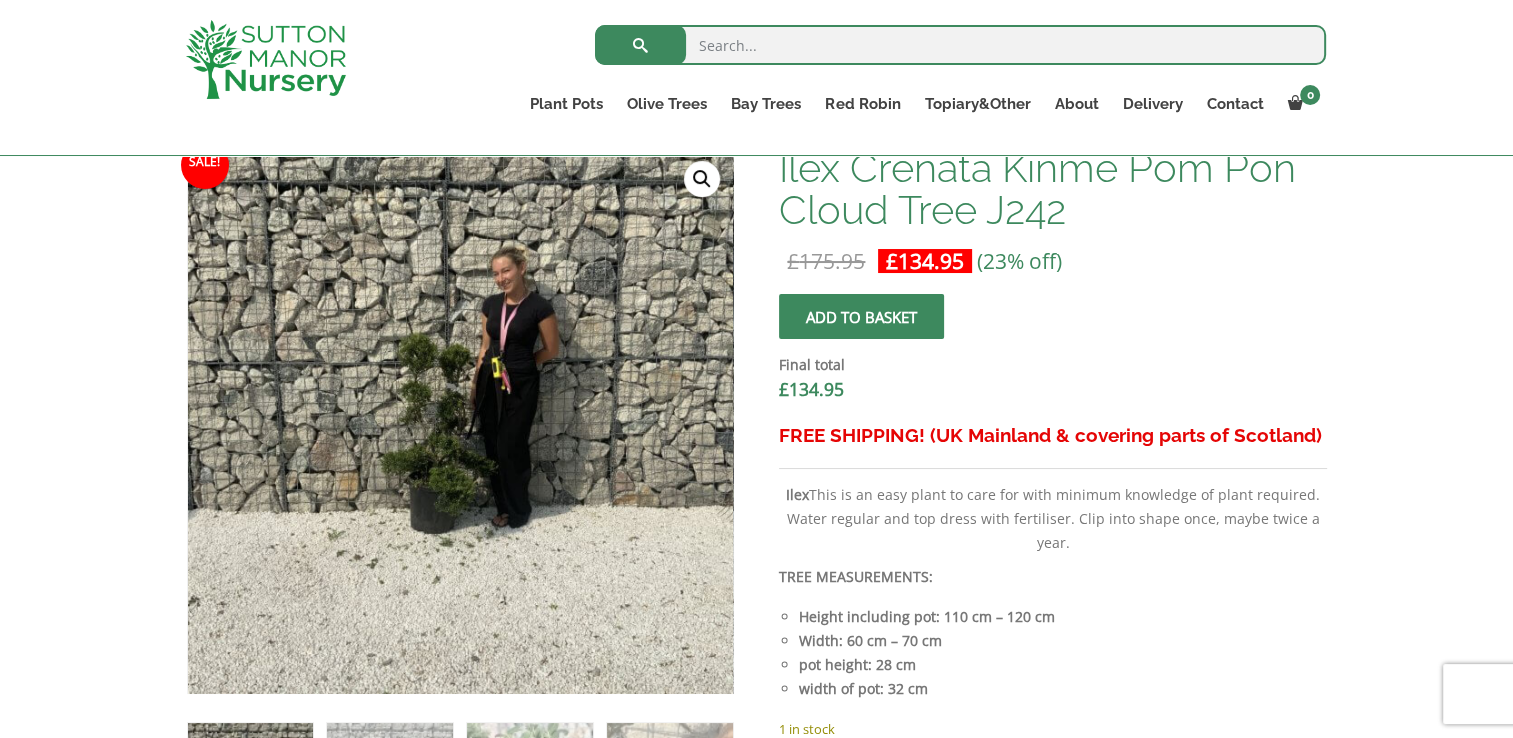 scroll, scrollTop: 653, scrollLeft: 0, axis: vertical 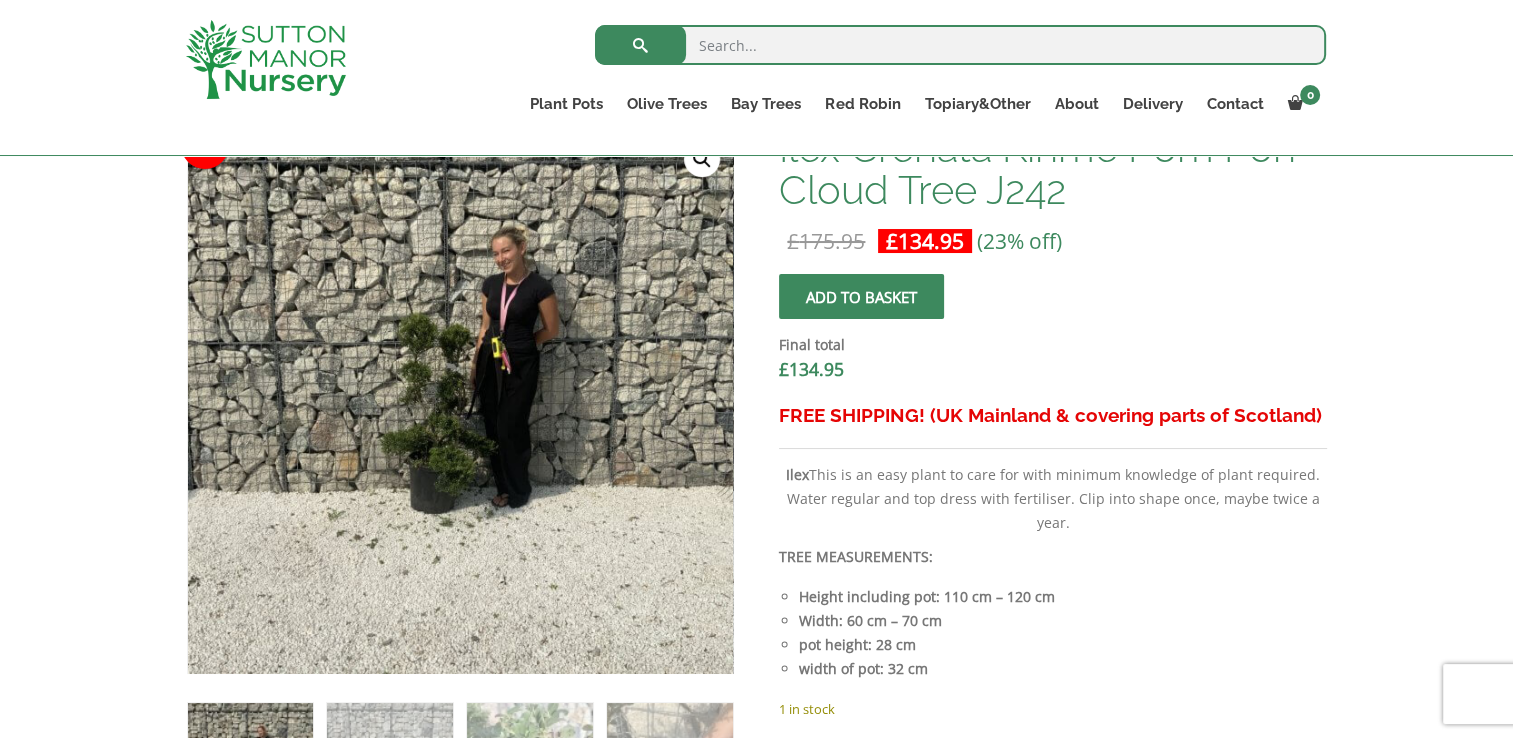 click at bounding box center (960, 45) 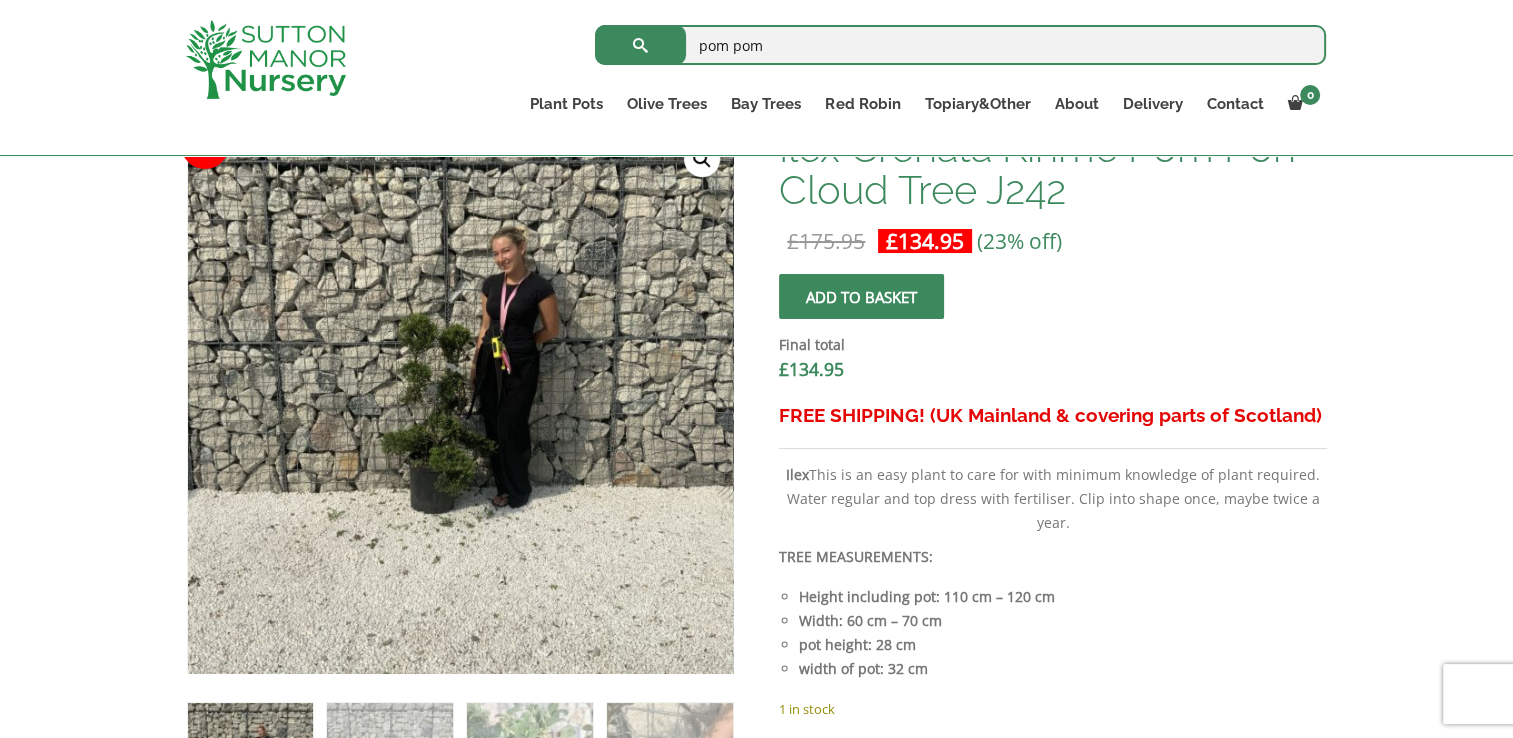 type on "pom pom" 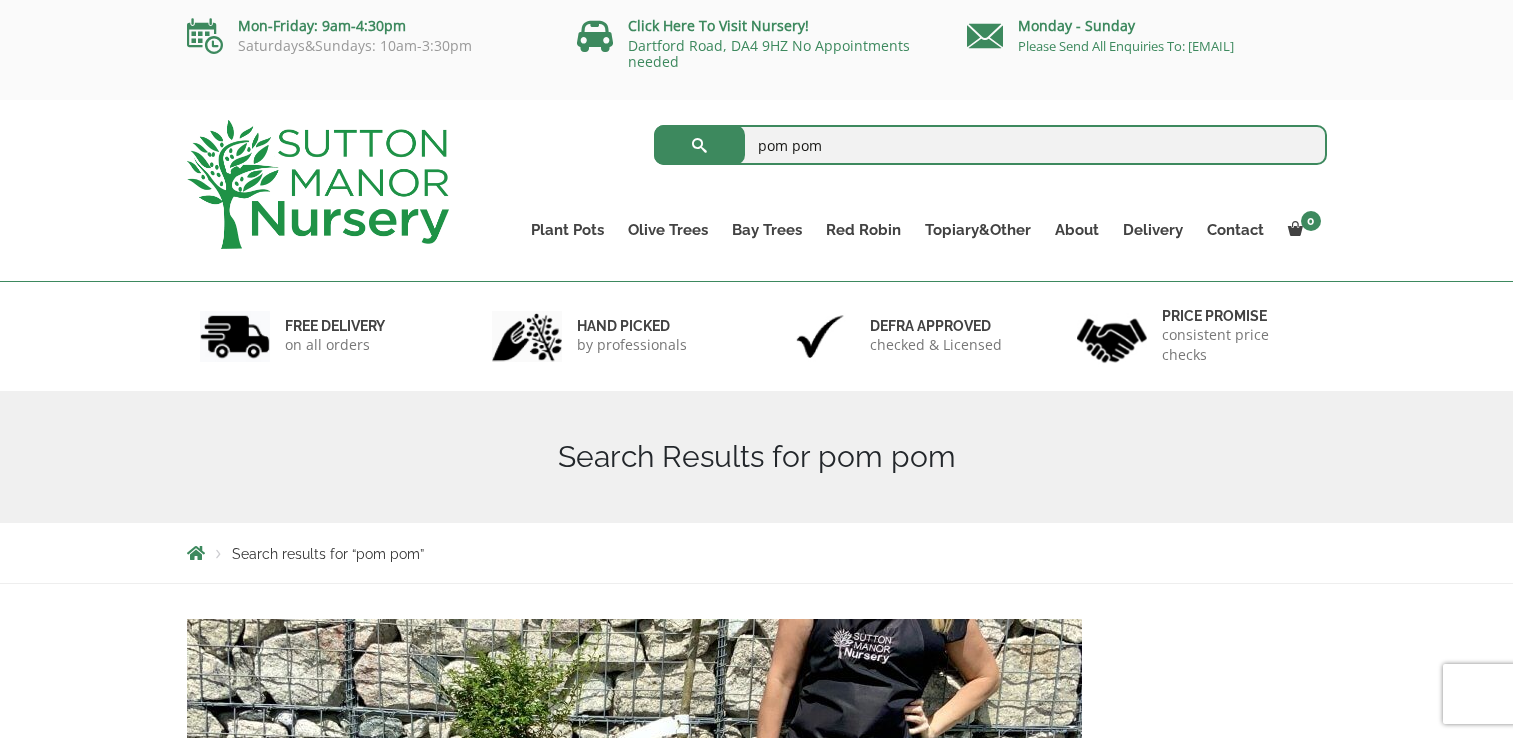 scroll, scrollTop: 0, scrollLeft: 0, axis: both 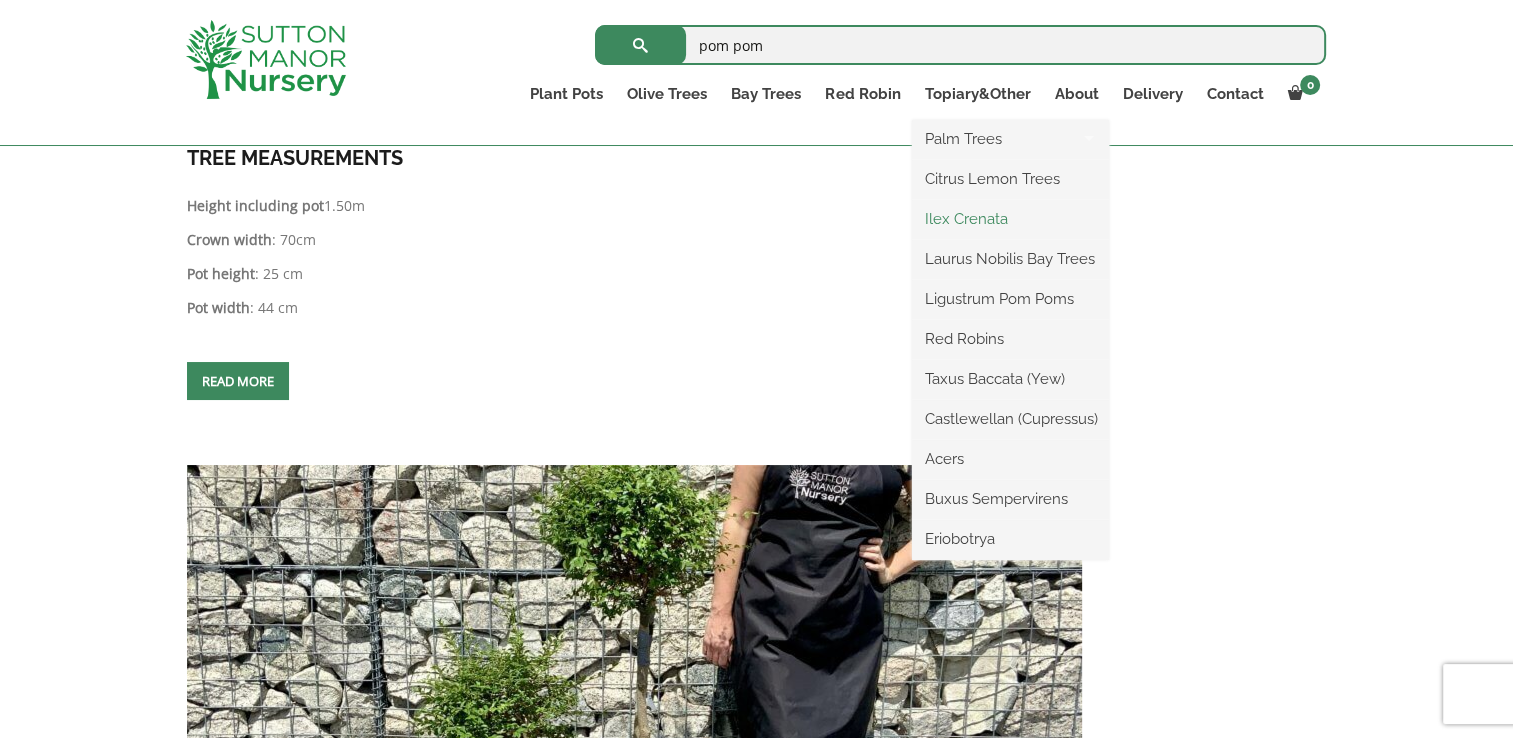 click on "Ilex Crenata" at bounding box center (1010, 219) 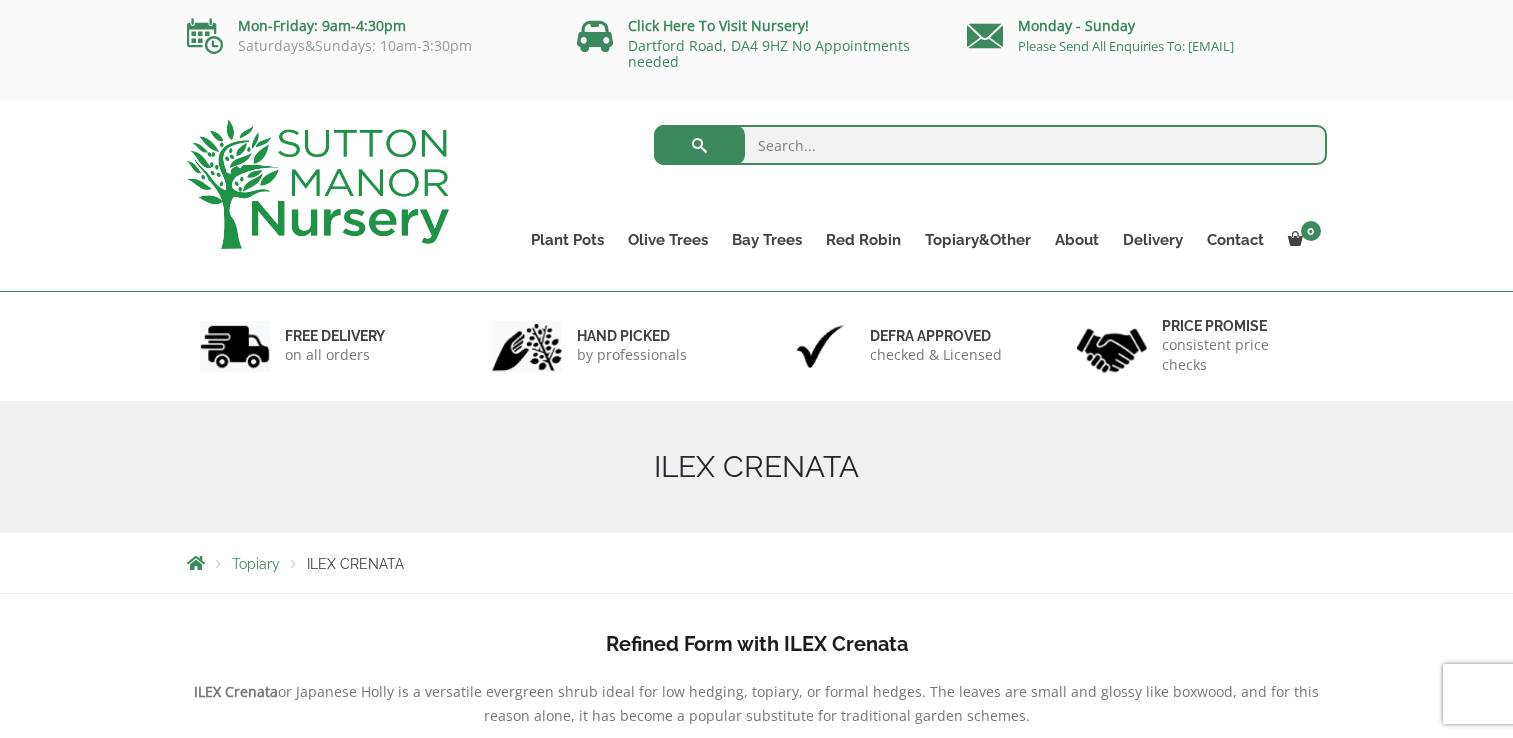 scroll, scrollTop: 0, scrollLeft: 0, axis: both 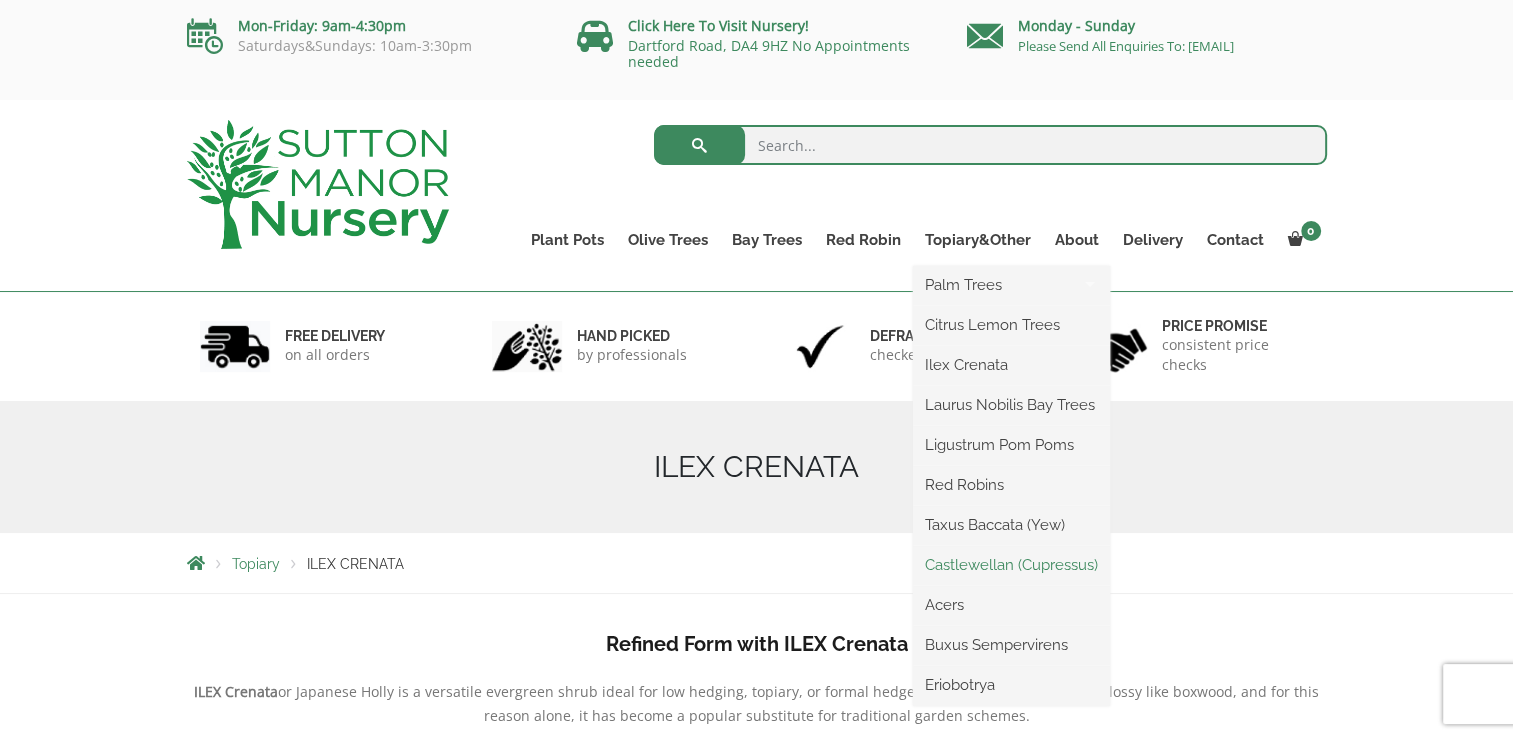 click on "Castlewellan (Cupressus)" at bounding box center [1011, 565] 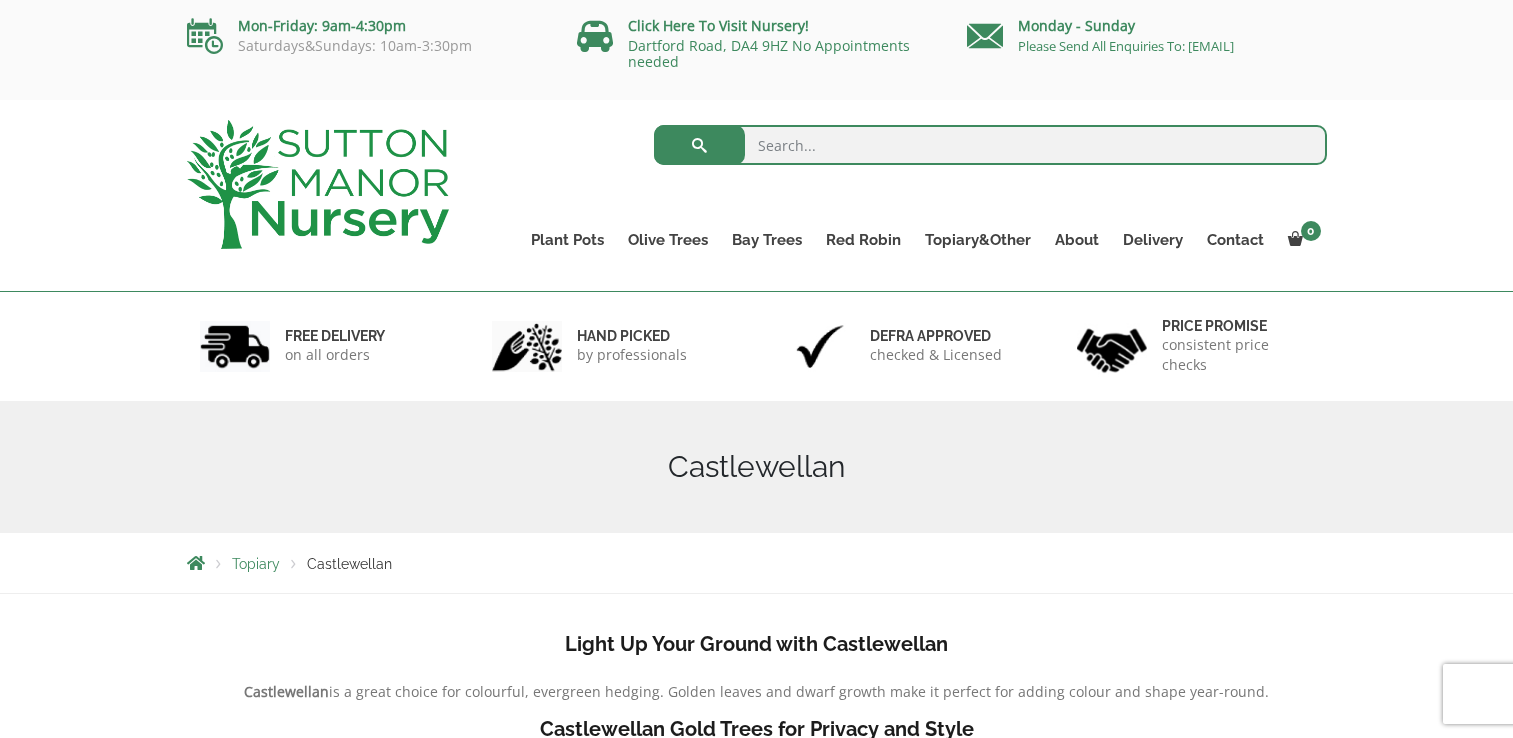 scroll, scrollTop: 0, scrollLeft: 0, axis: both 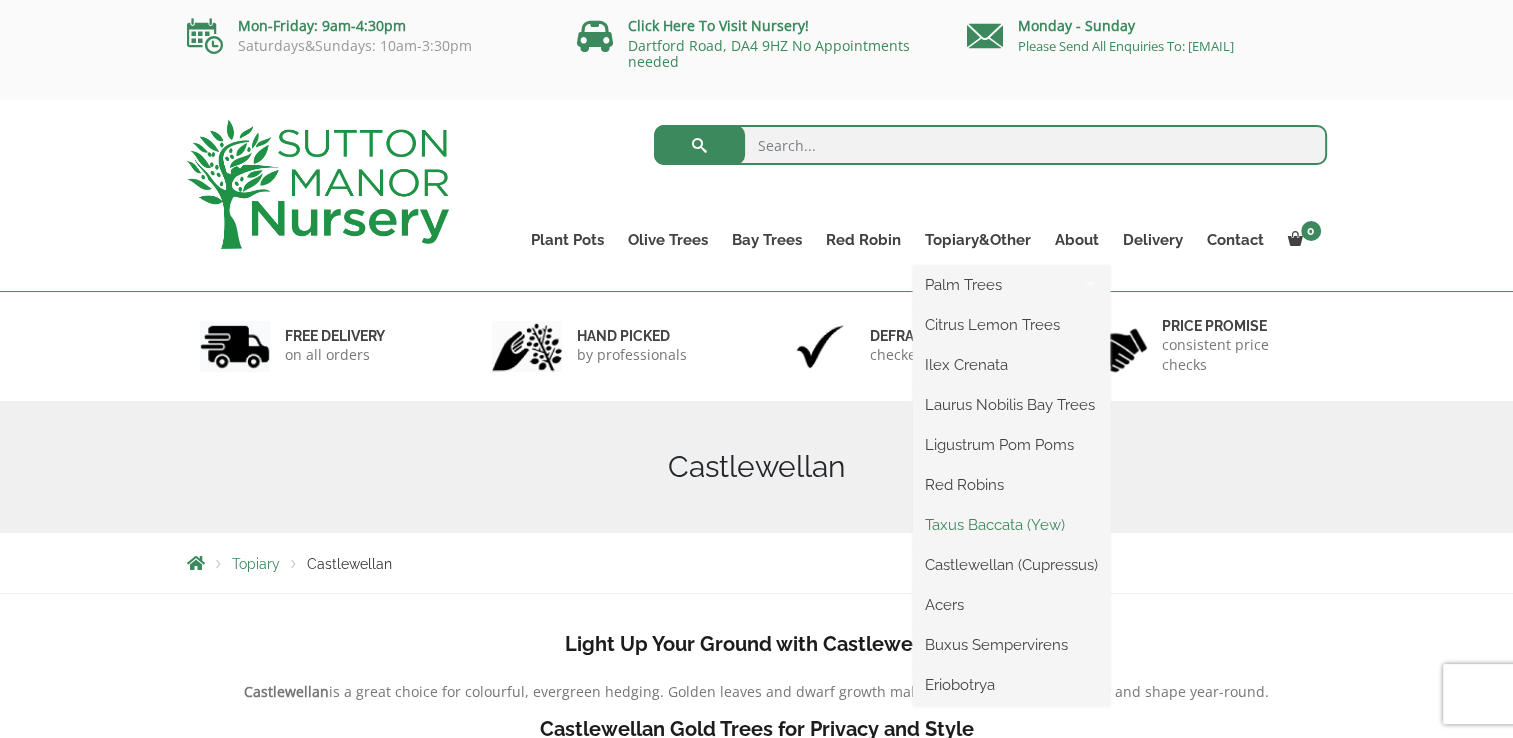 click on "Taxus Baccata (Yew)" at bounding box center [1011, 525] 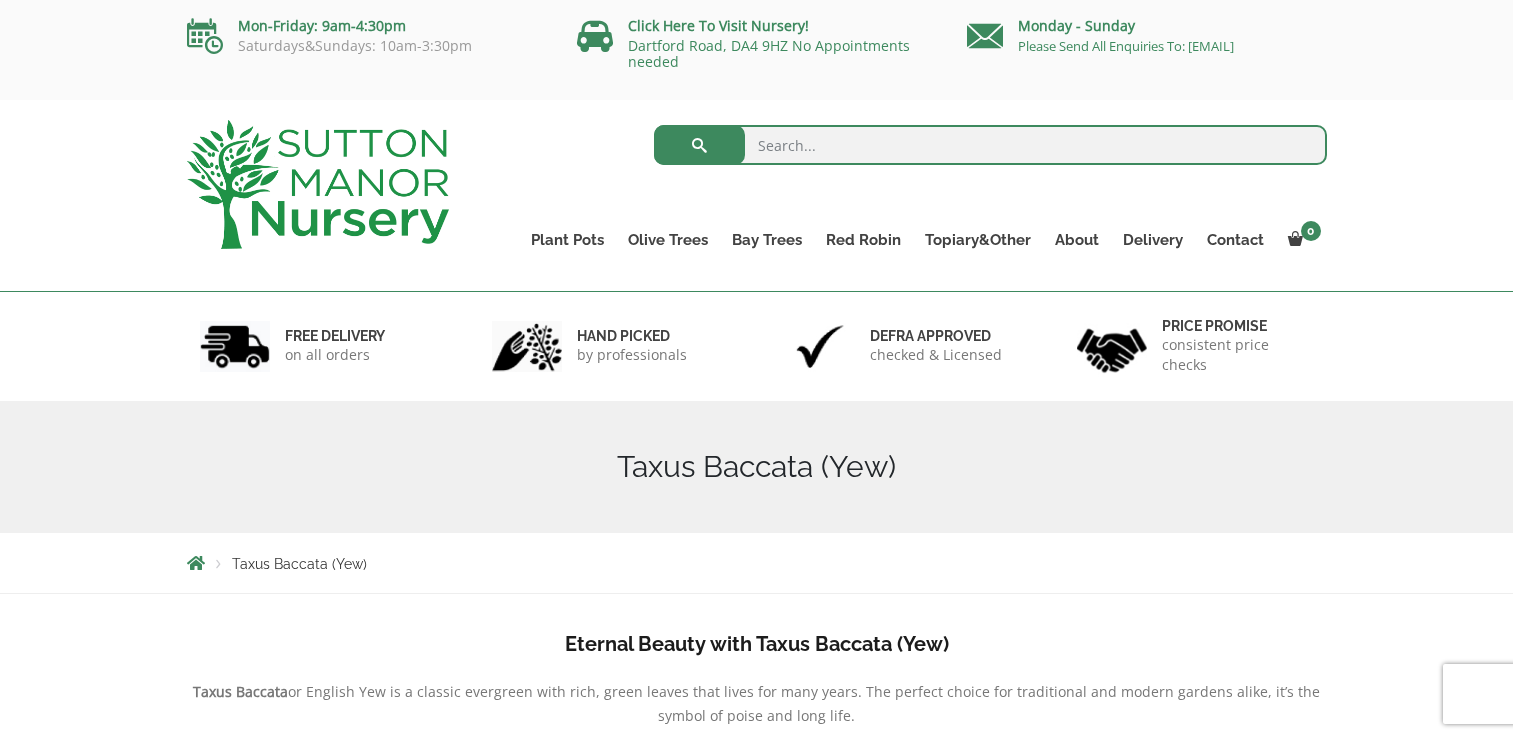 scroll, scrollTop: 0, scrollLeft: 0, axis: both 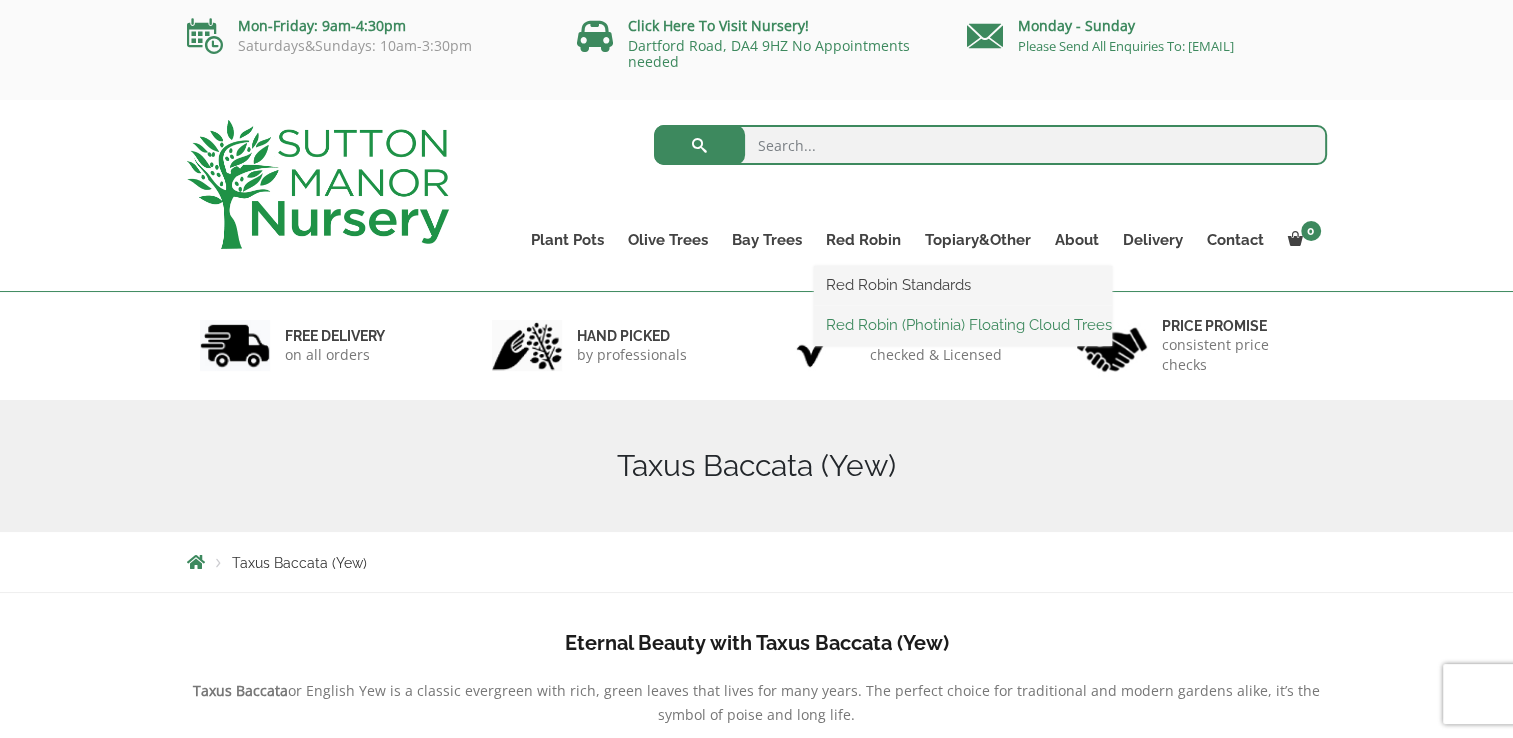 click on "Red Robin (Photinia) Floating Cloud Trees" at bounding box center [963, 325] 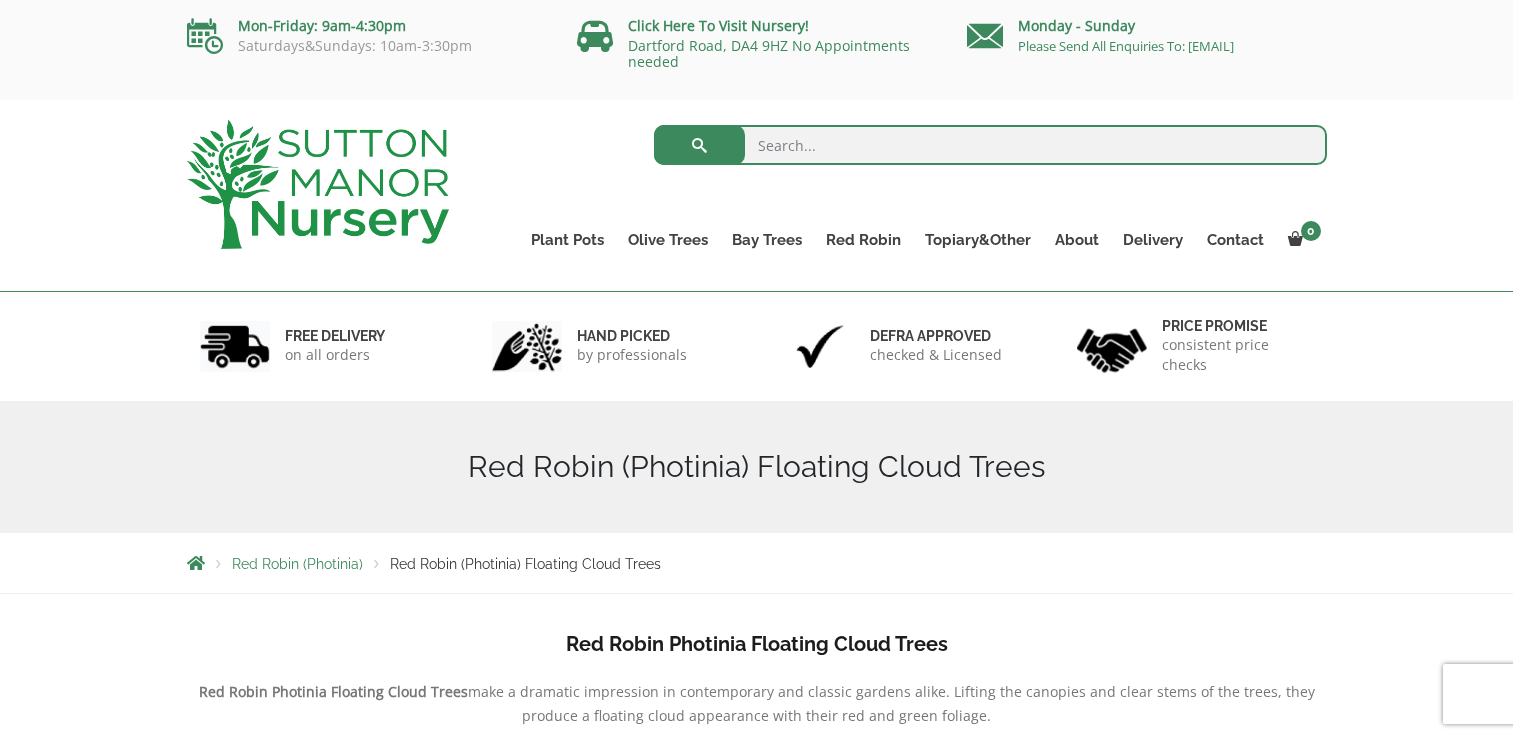 scroll, scrollTop: 0, scrollLeft: 0, axis: both 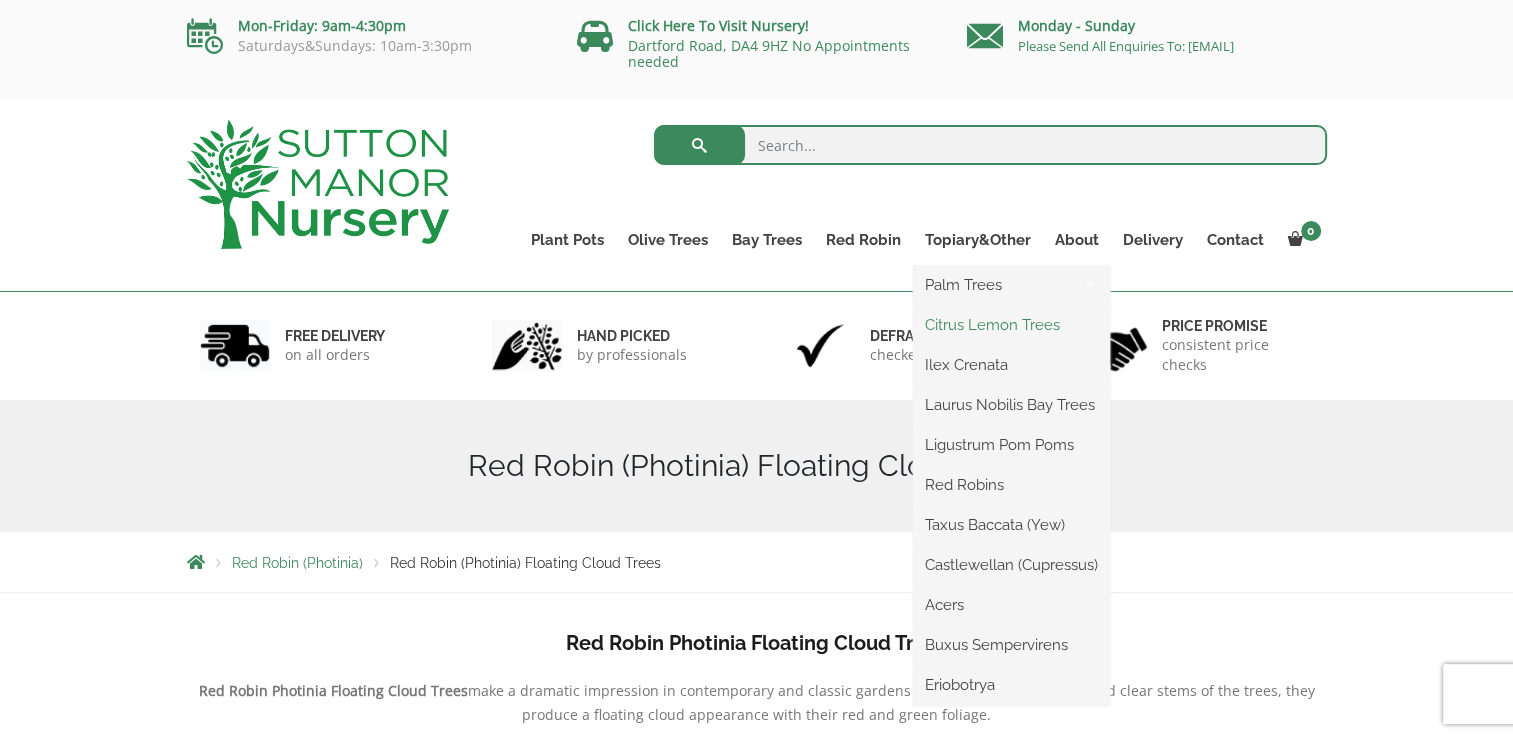 click on "Citrus Lemon Trees" at bounding box center [1011, 325] 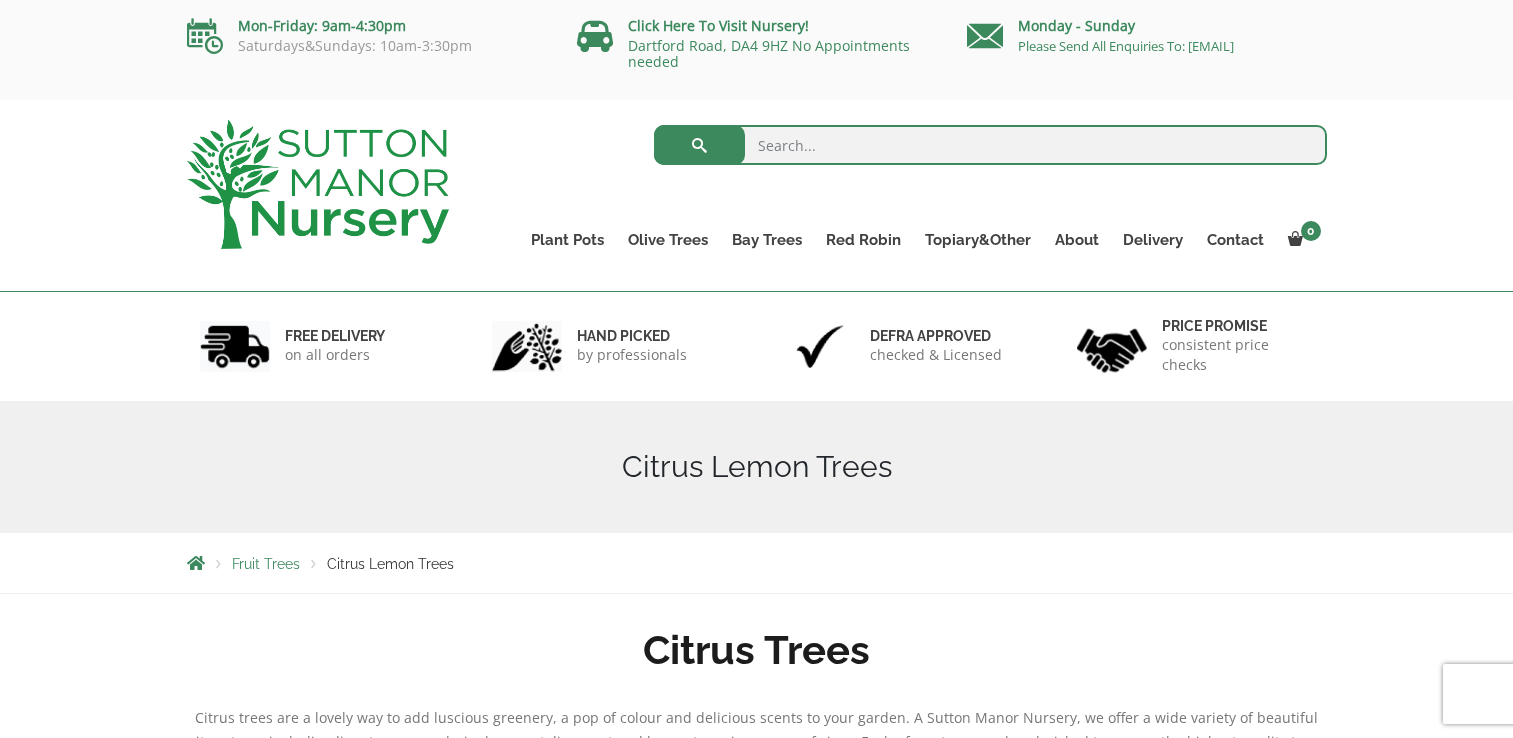 scroll, scrollTop: 0, scrollLeft: 0, axis: both 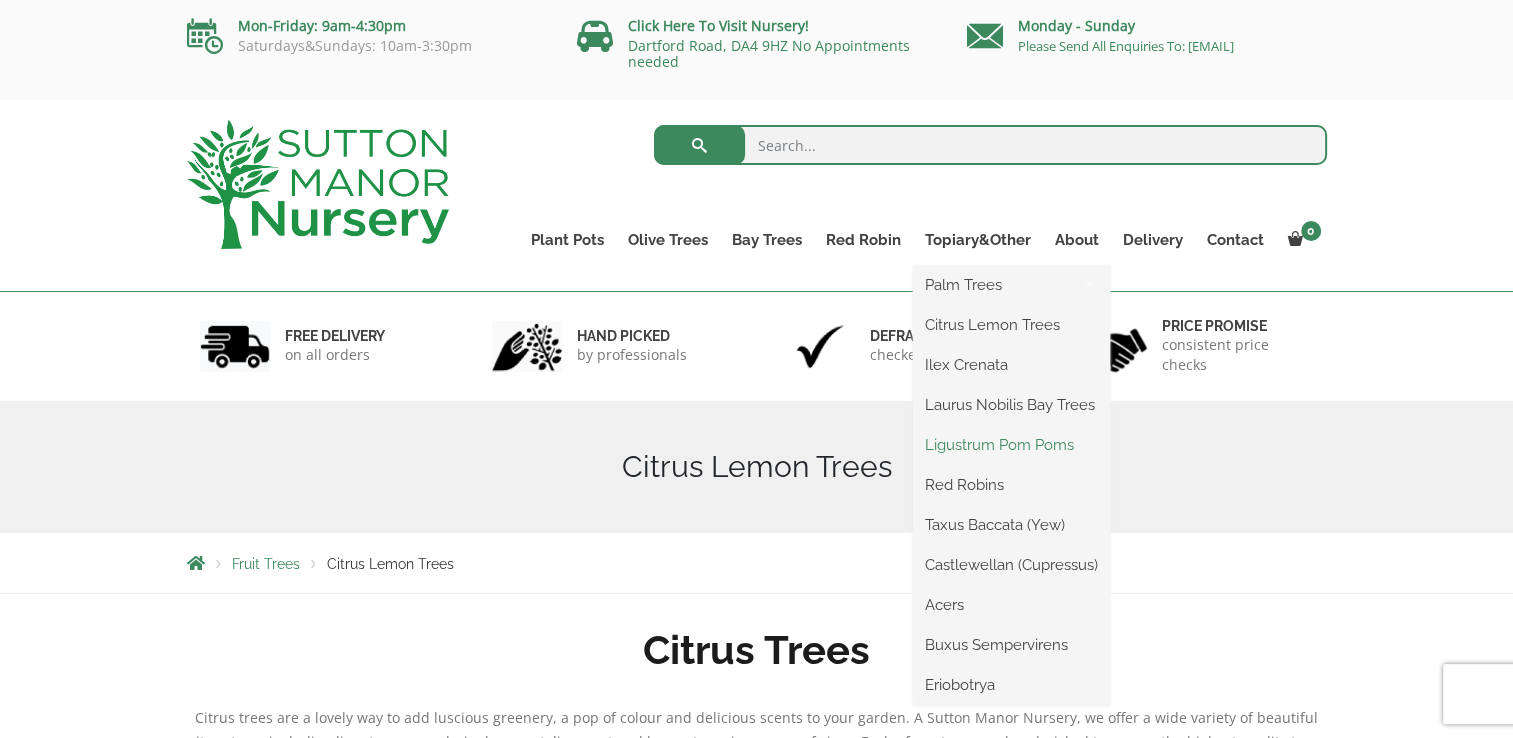 click on "Ligustrum Pom Poms" at bounding box center (1011, 445) 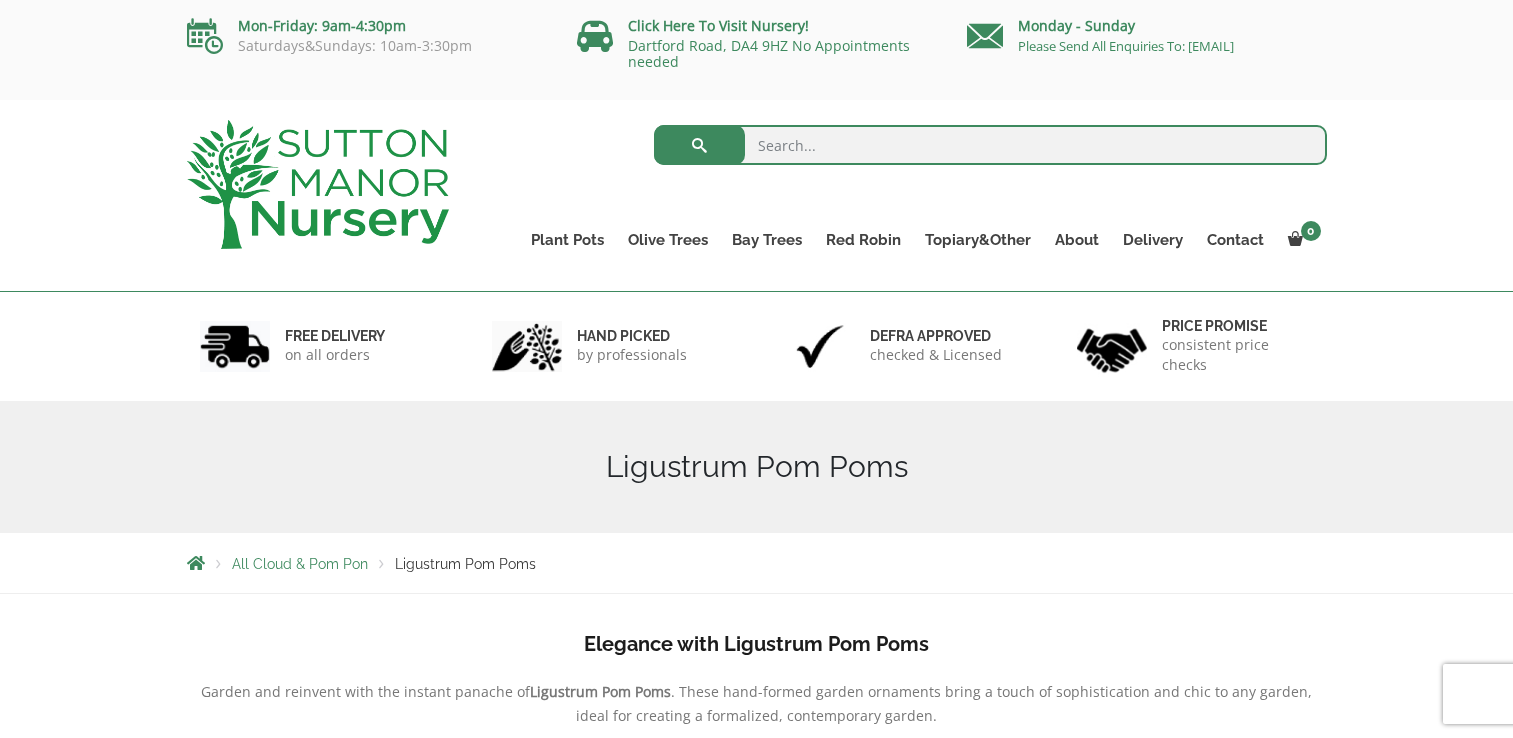 scroll, scrollTop: 0, scrollLeft: 0, axis: both 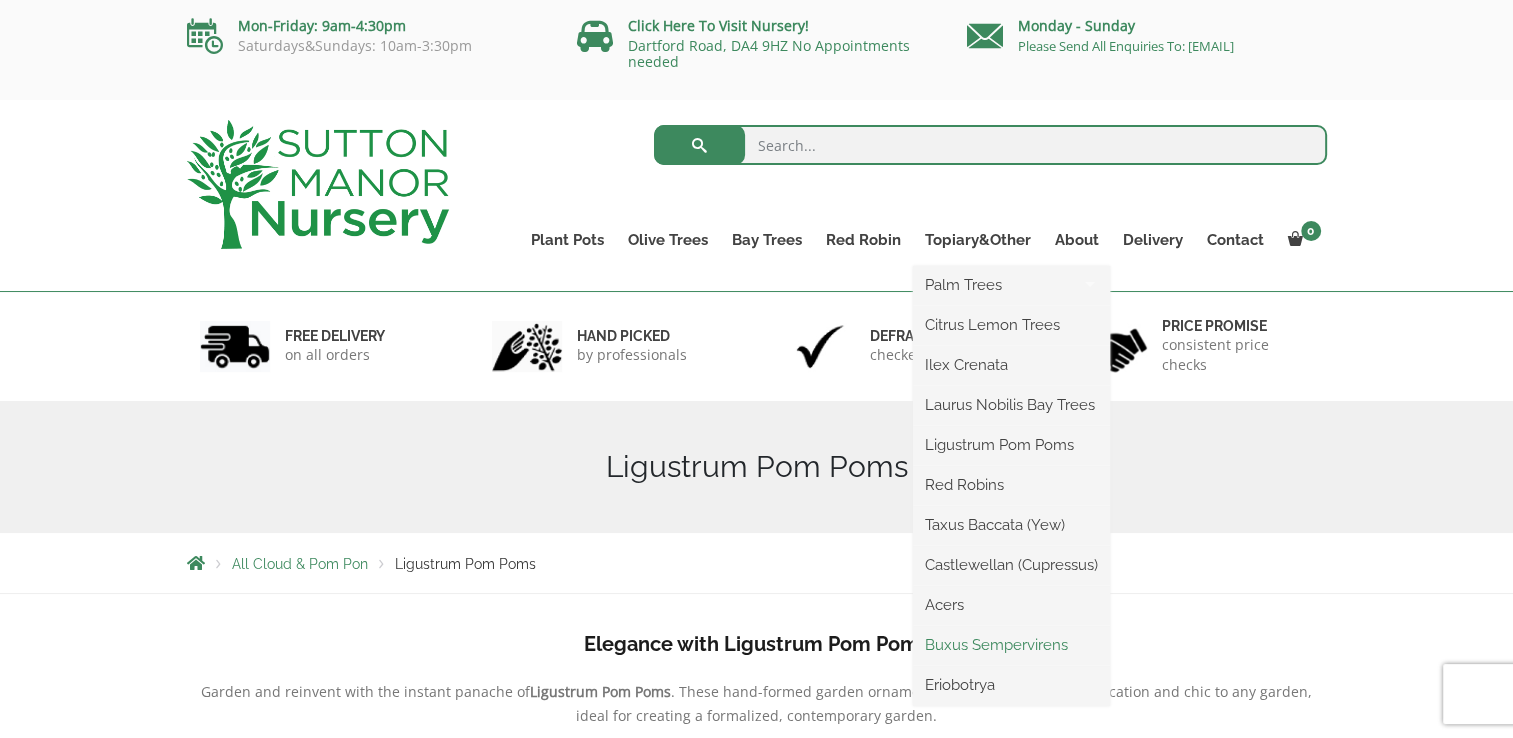 click on "Buxus Sempervirens" at bounding box center [1011, 645] 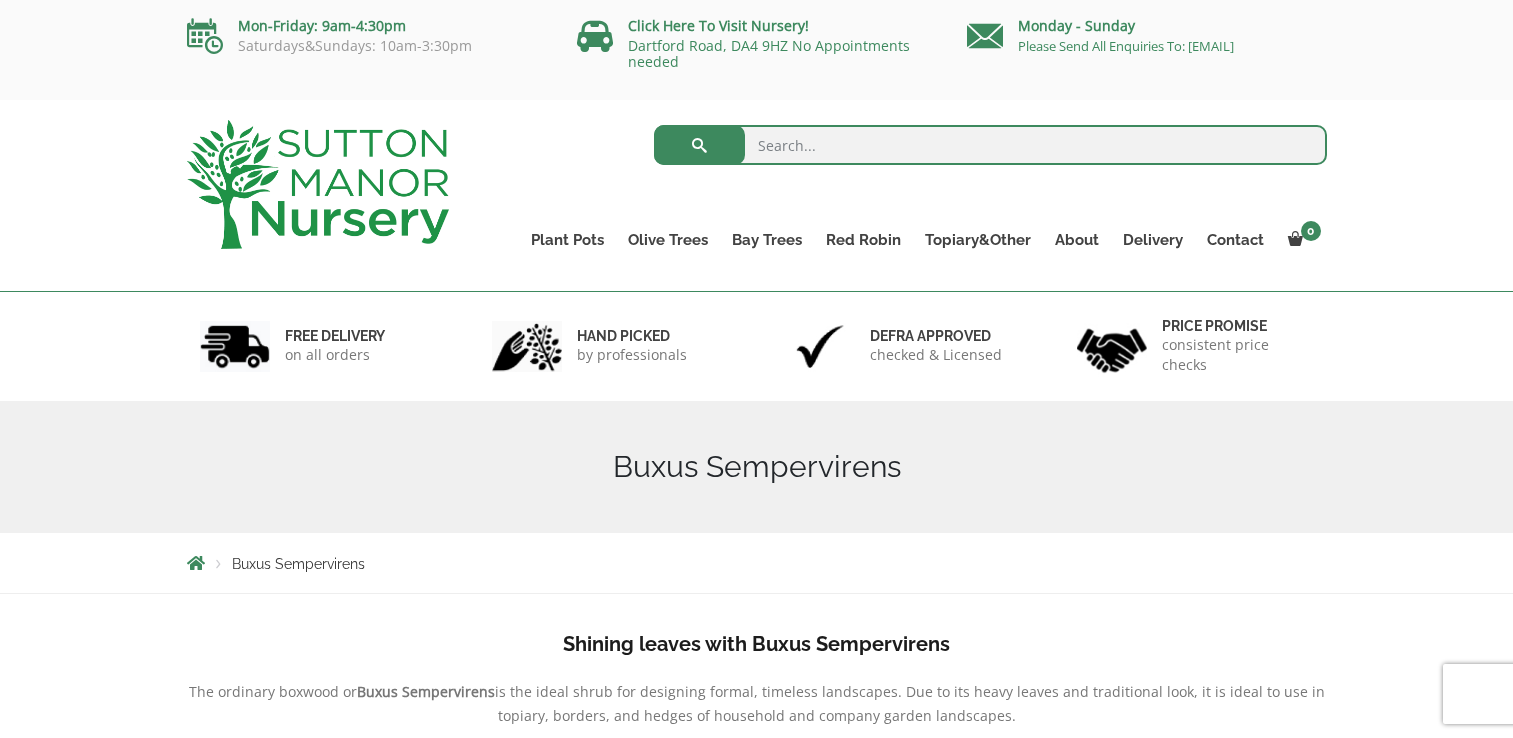 scroll, scrollTop: 0, scrollLeft: 0, axis: both 